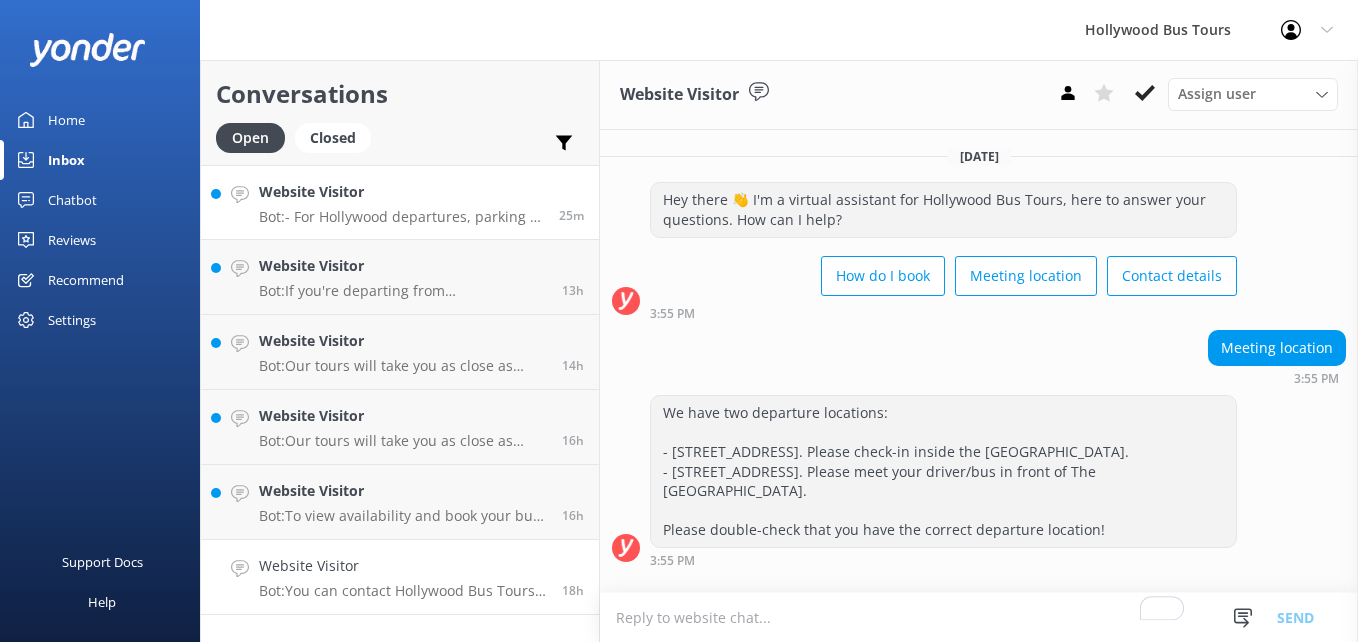 scroll, scrollTop: 0, scrollLeft: 0, axis: both 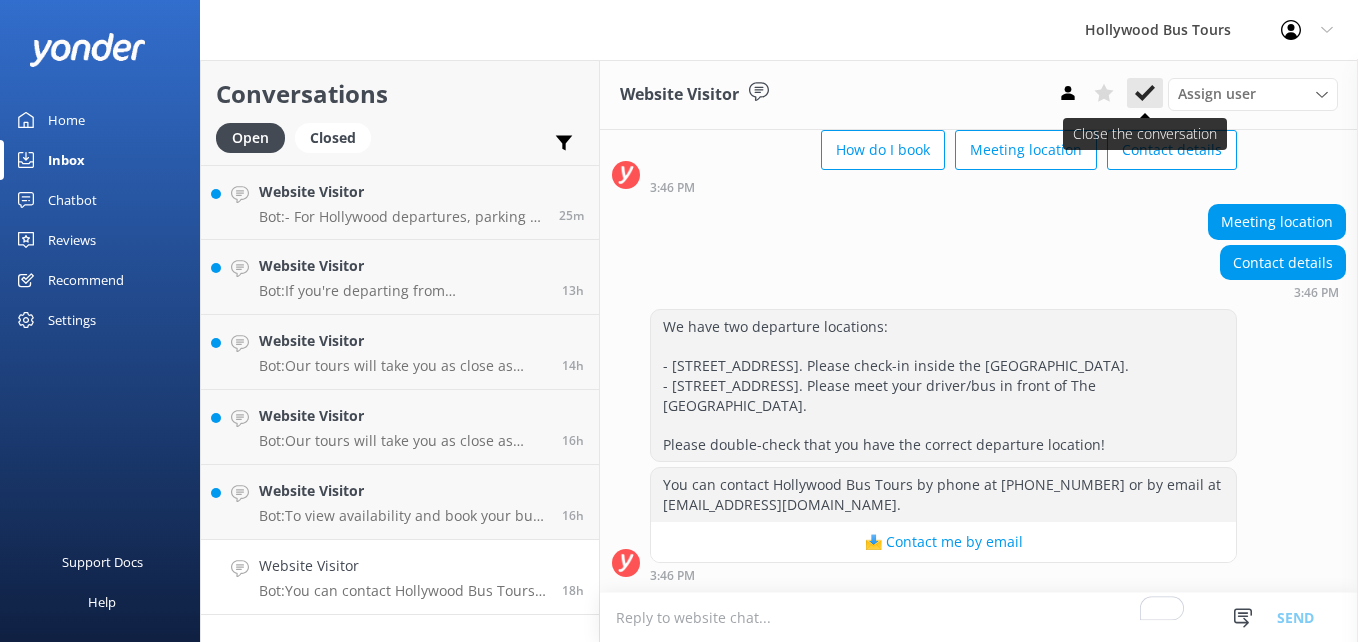 click 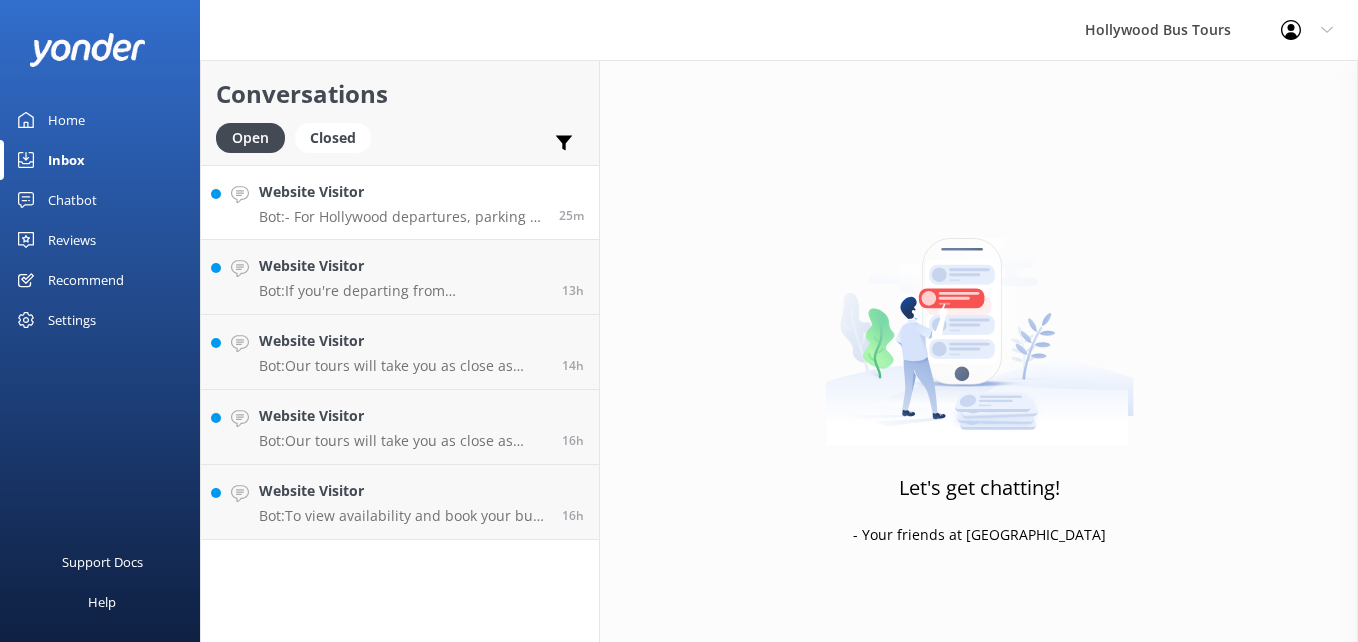 click on "Website Visitor" at bounding box center [401, 192] 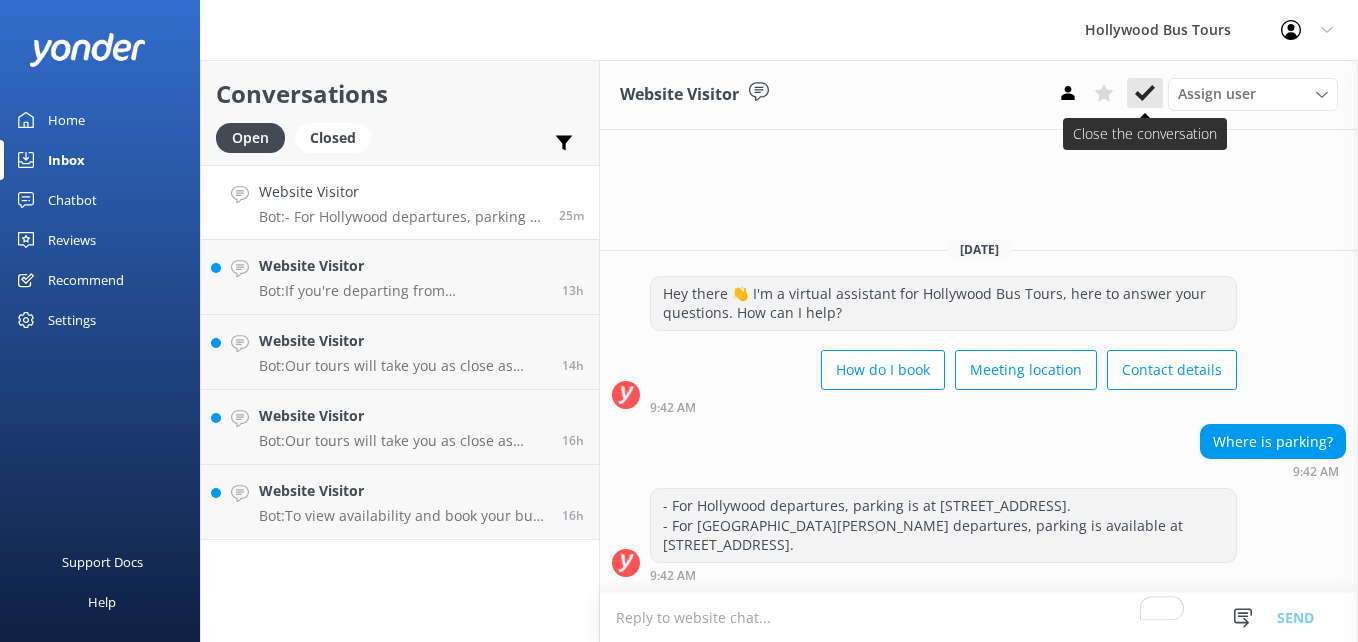 click 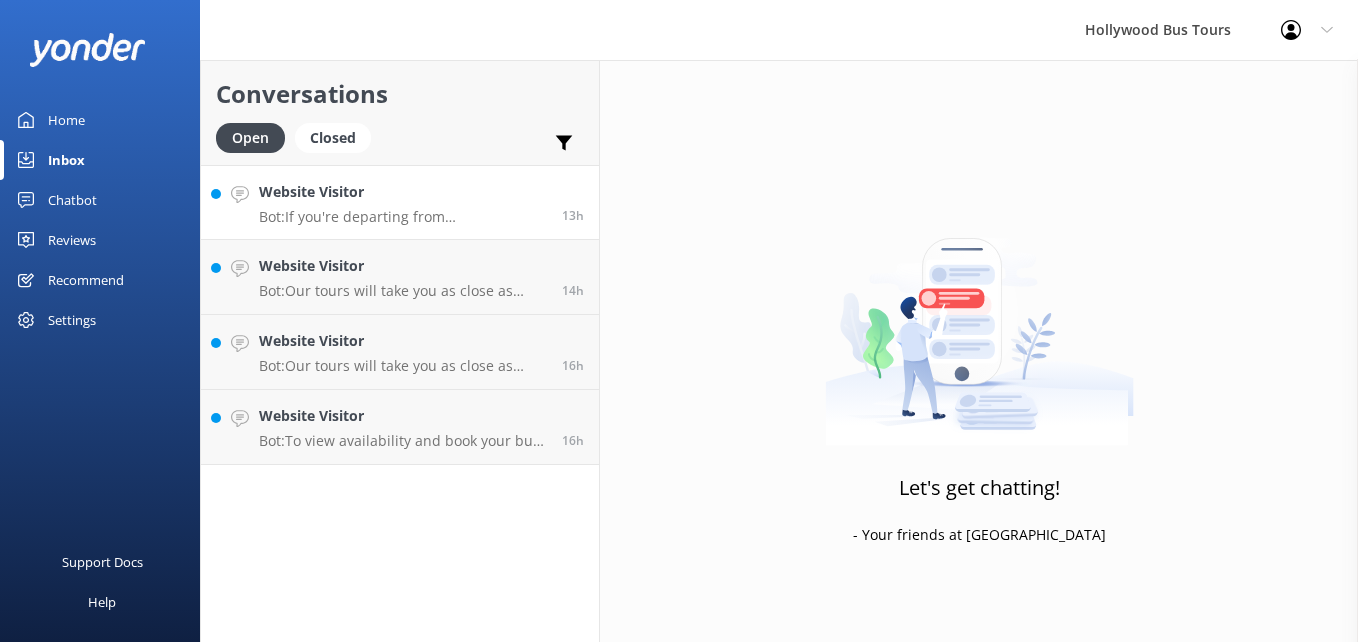 click on "Website Visitor Bot:  If you're departing from [GEOGRAPHIC_DATA], we recommend parking at [STREET_ADDRESS]. For [GEOGRAPHIC_DATA][PERSON_NAME] departures, parking is available at [STREET_ADDRESS]. Rates may vary, but parking typically starts around $8 for the first 4 hours." at bounding box center [403, 202] 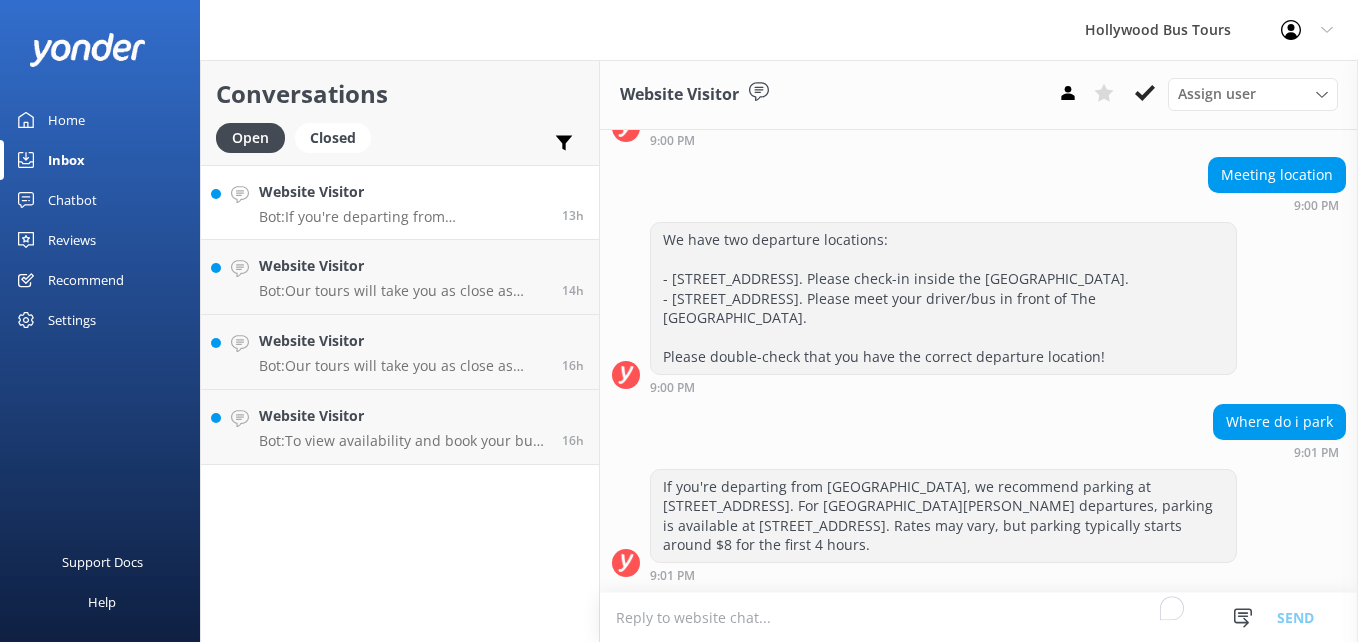 scroll, scrollTop: 192, scrollLeft: 0, axis: vertical 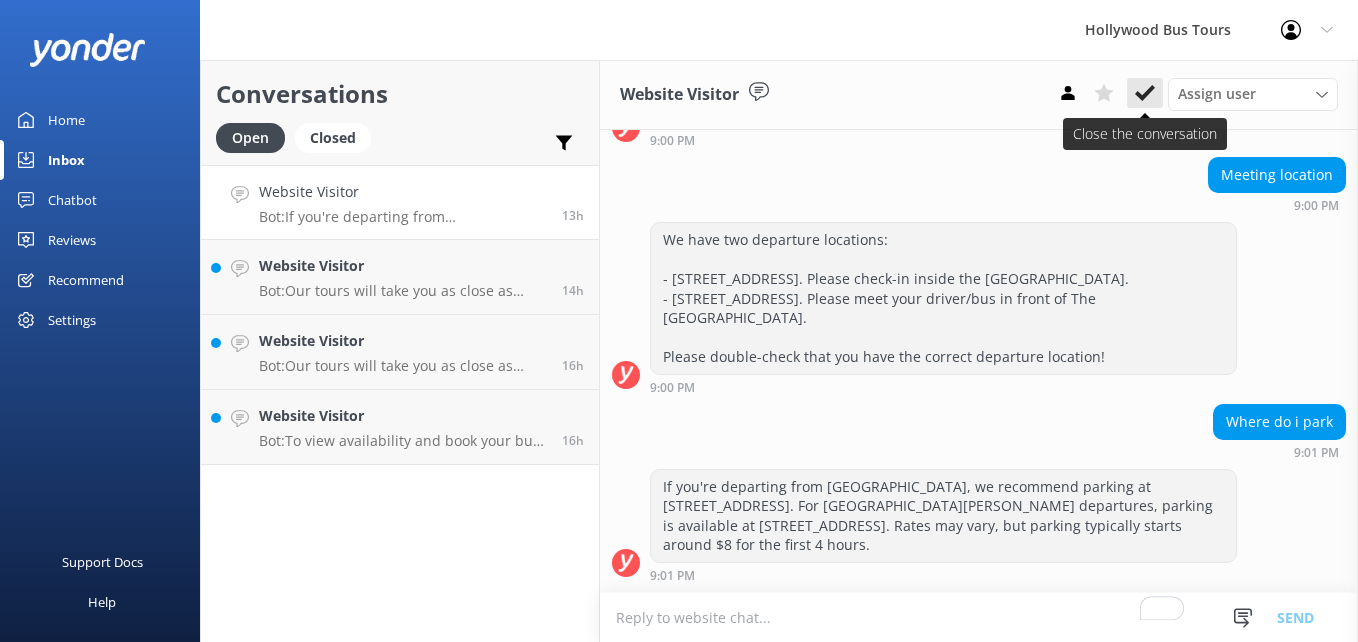 click 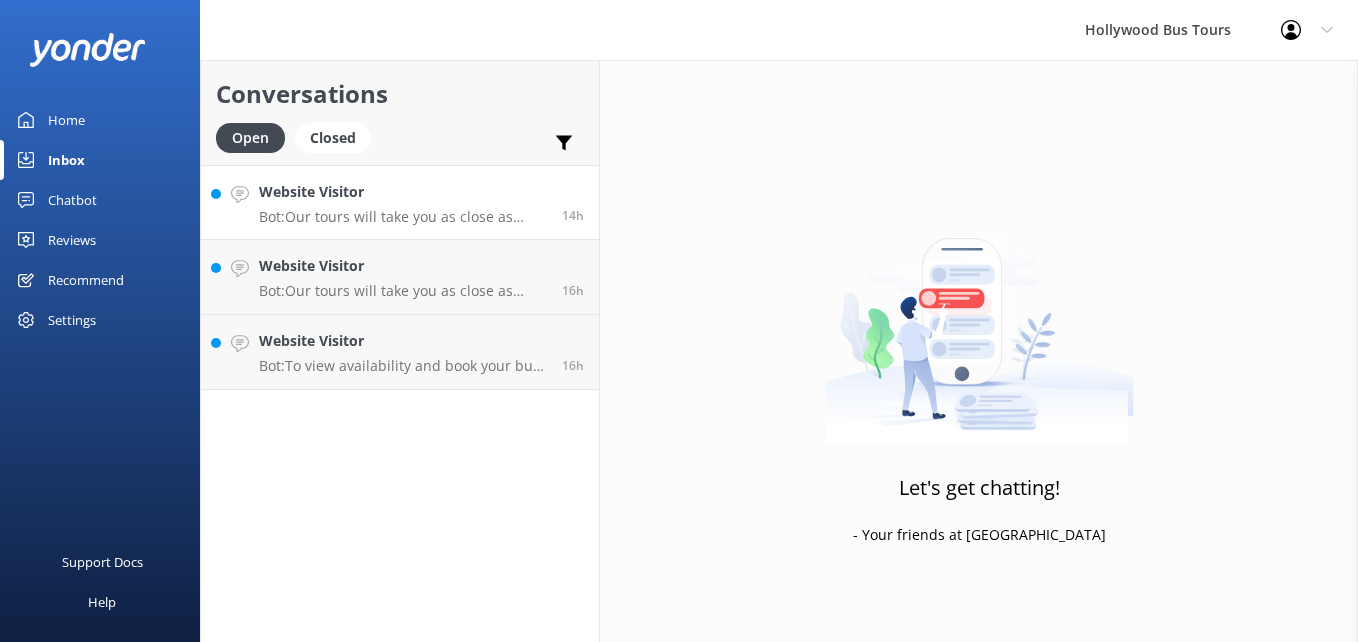 click on "Website Visitor" at bounding box center [403, 192] 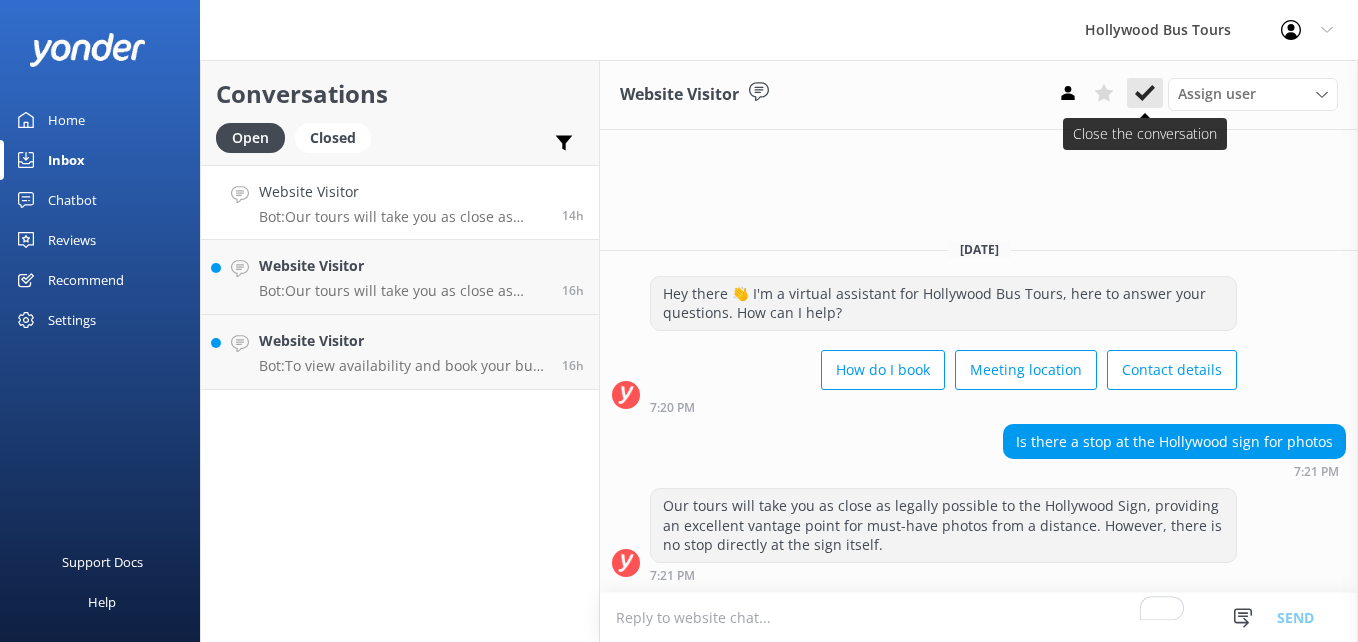 click 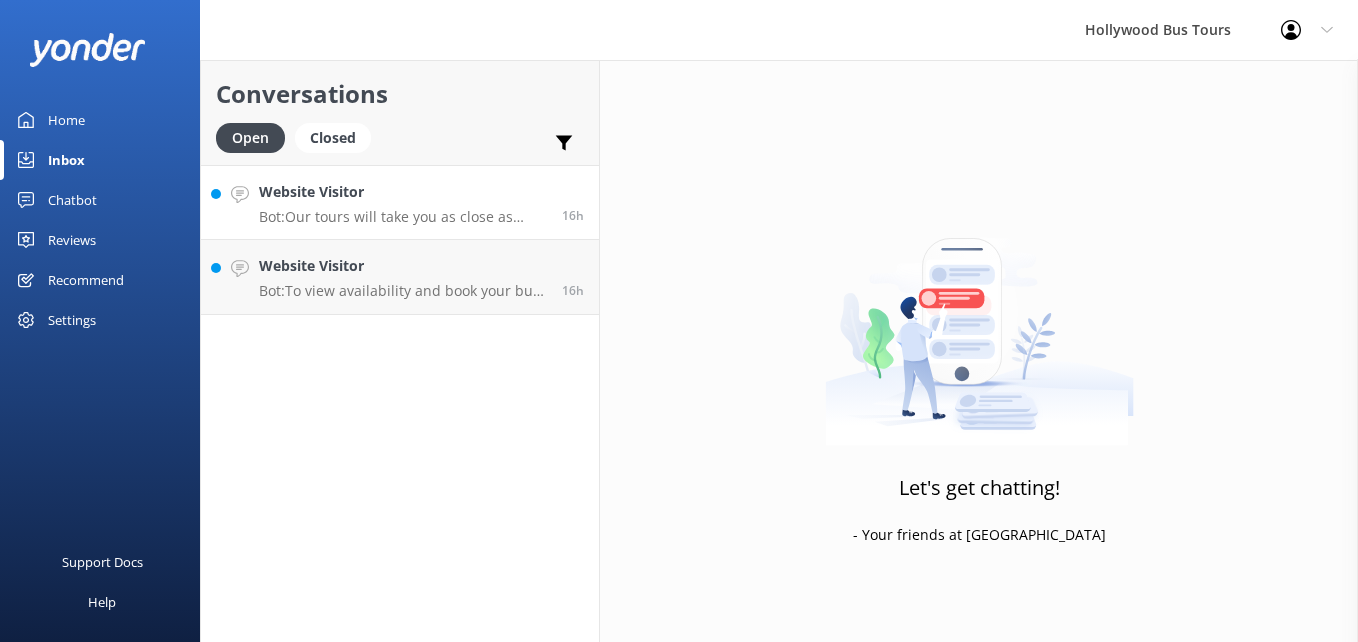 click on "Bot:  Our tours will take you as close as legally possible to the Hollywood Sign for photos from a distance, but you cannot approach or touch the sign itself." at bounding box center (403, 217) 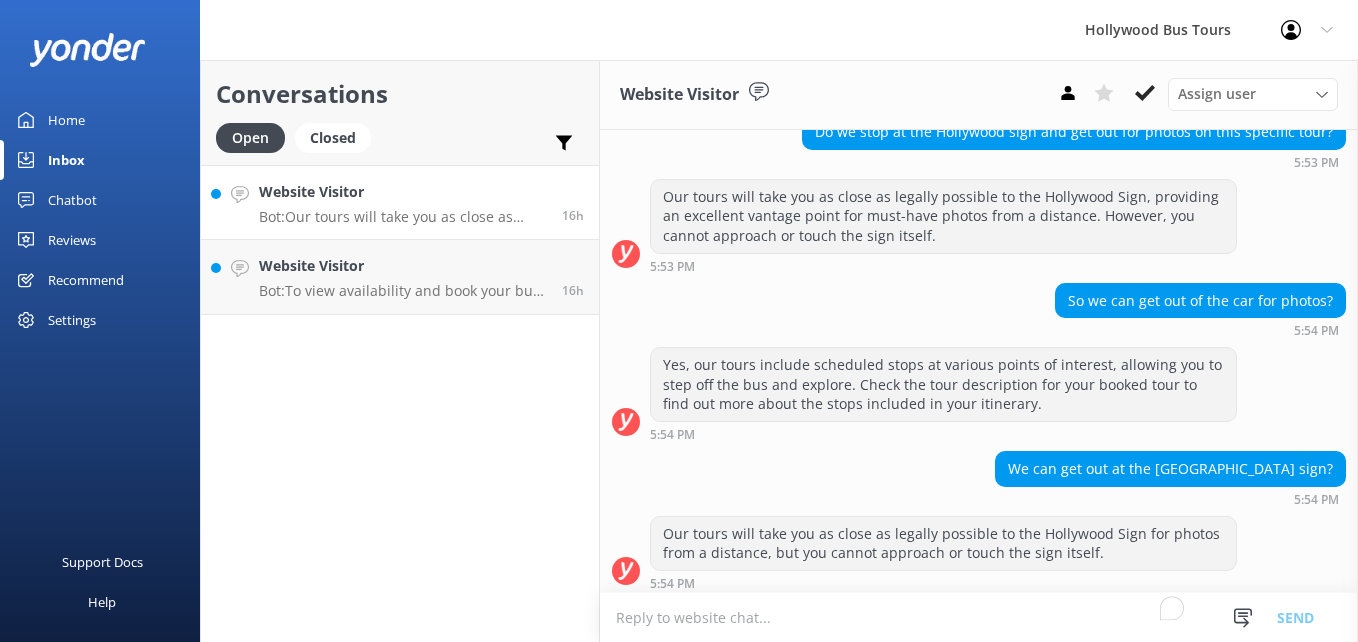 scroll, scrollTop: 224, scrollLeft: 0, axis: vertical 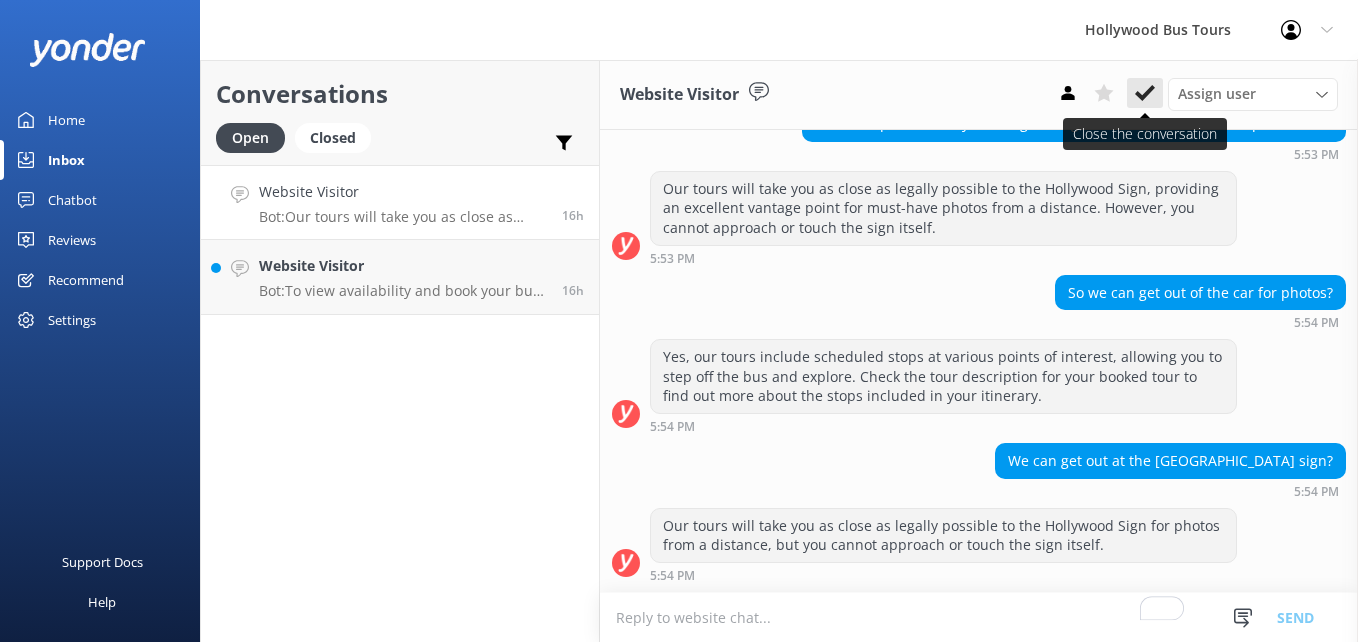 click 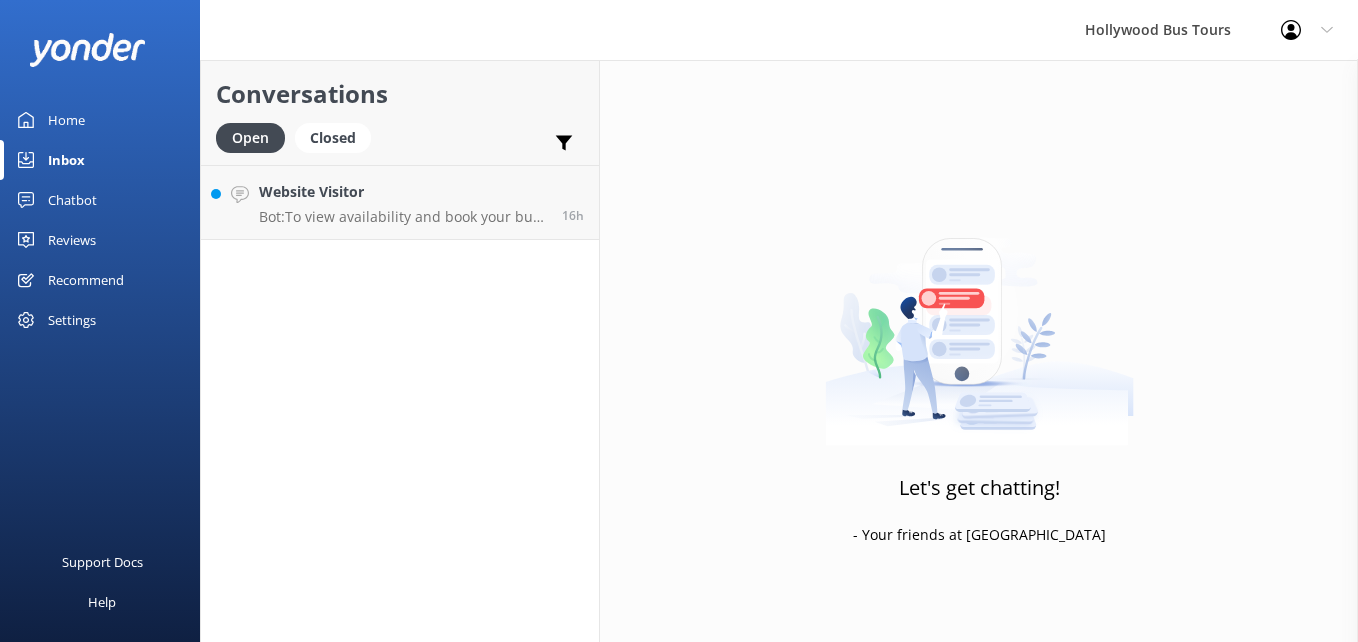 click on "Bot:  To view availability and book your bus tour online, click [URL][DOMAIN_NAME]." at bounding box center (403, 217) 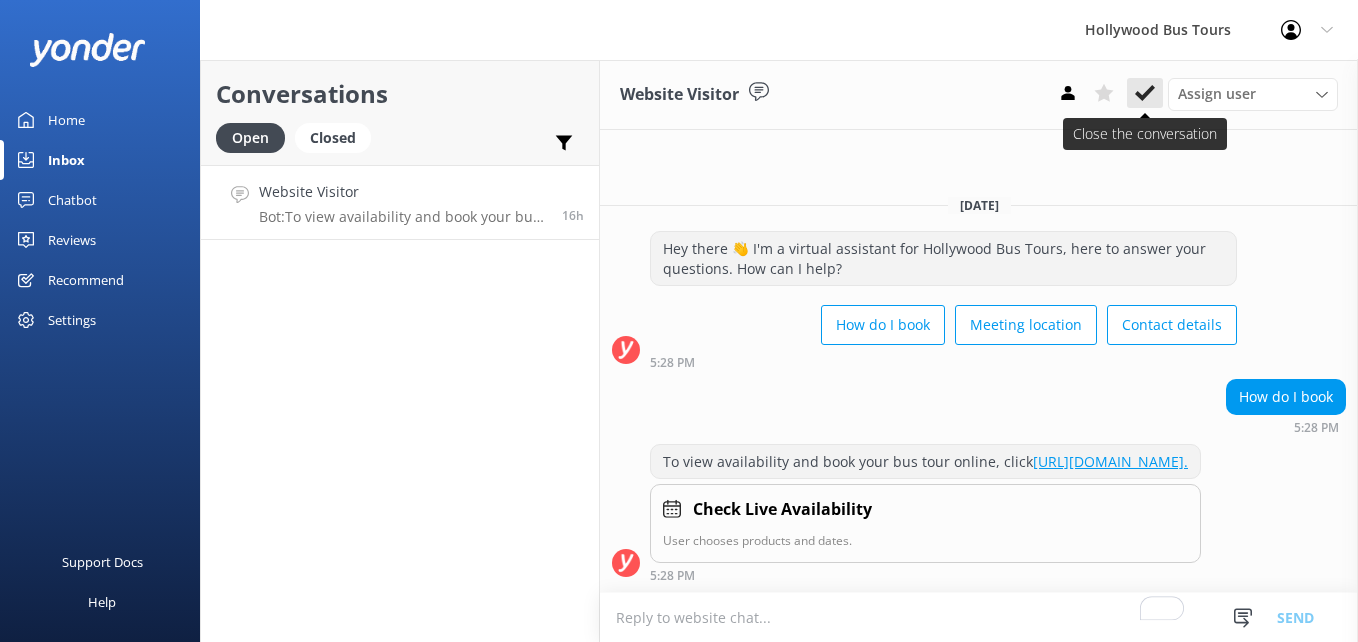 click 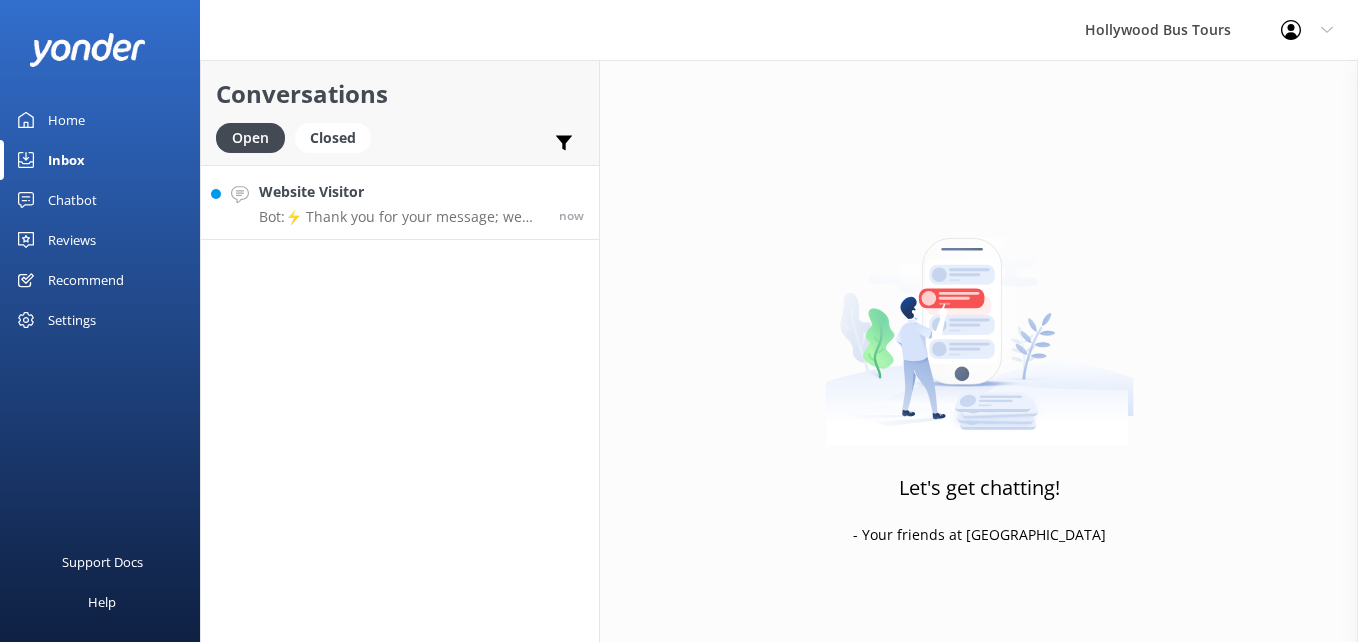click on "Website Visitor Bot:  ⚡ Thank you for your message; we are connecting you to a team member who will be with you shortly." at bounding box center (401, 202) 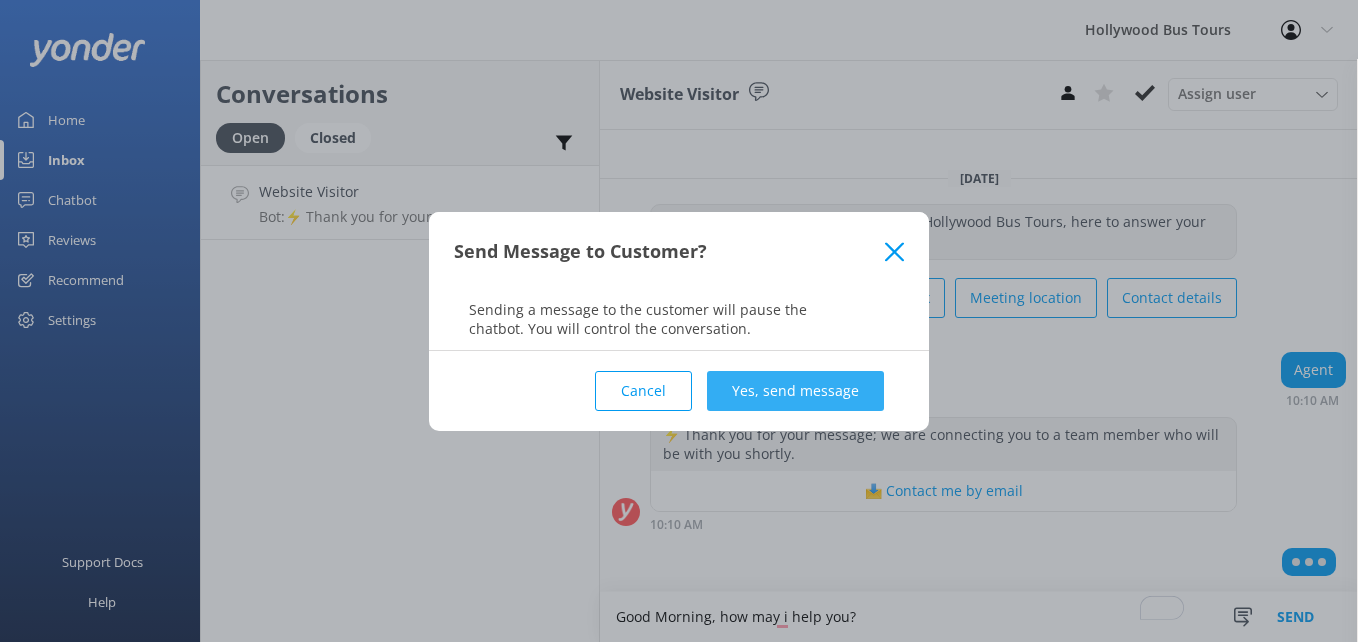 type on "Good Morning, how may i help you?" 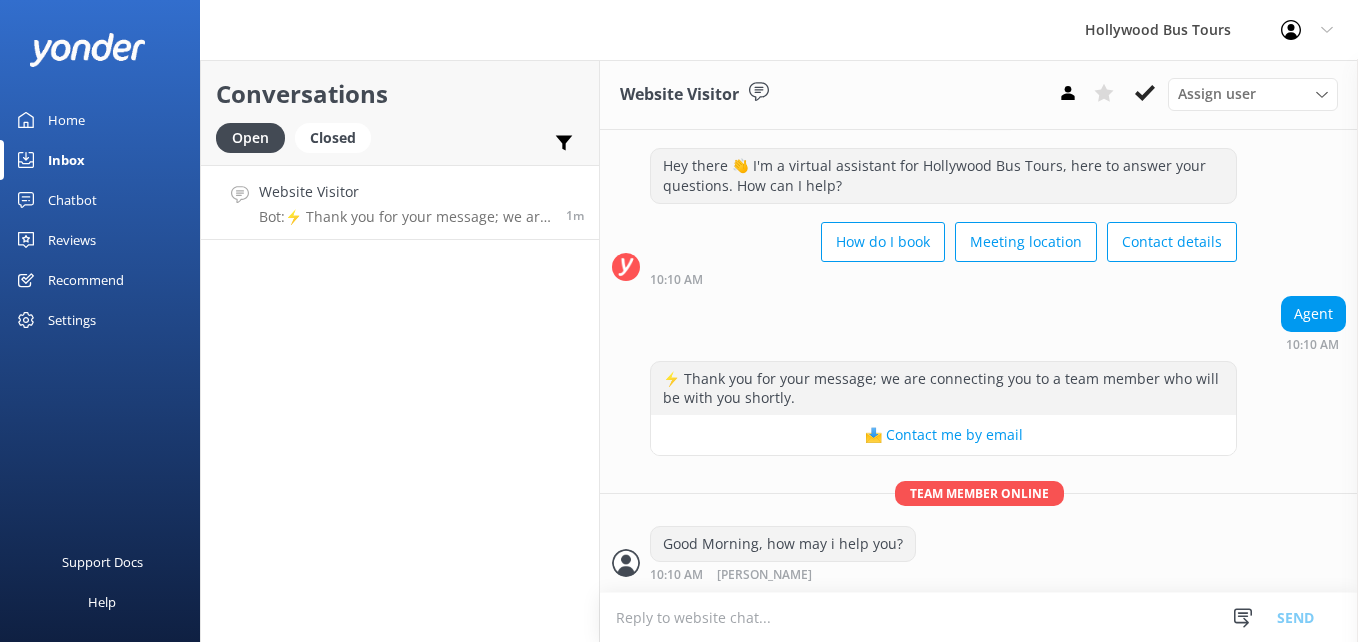 scroll, scrollTop: 118, scrollLeft: 0, axis: vertical 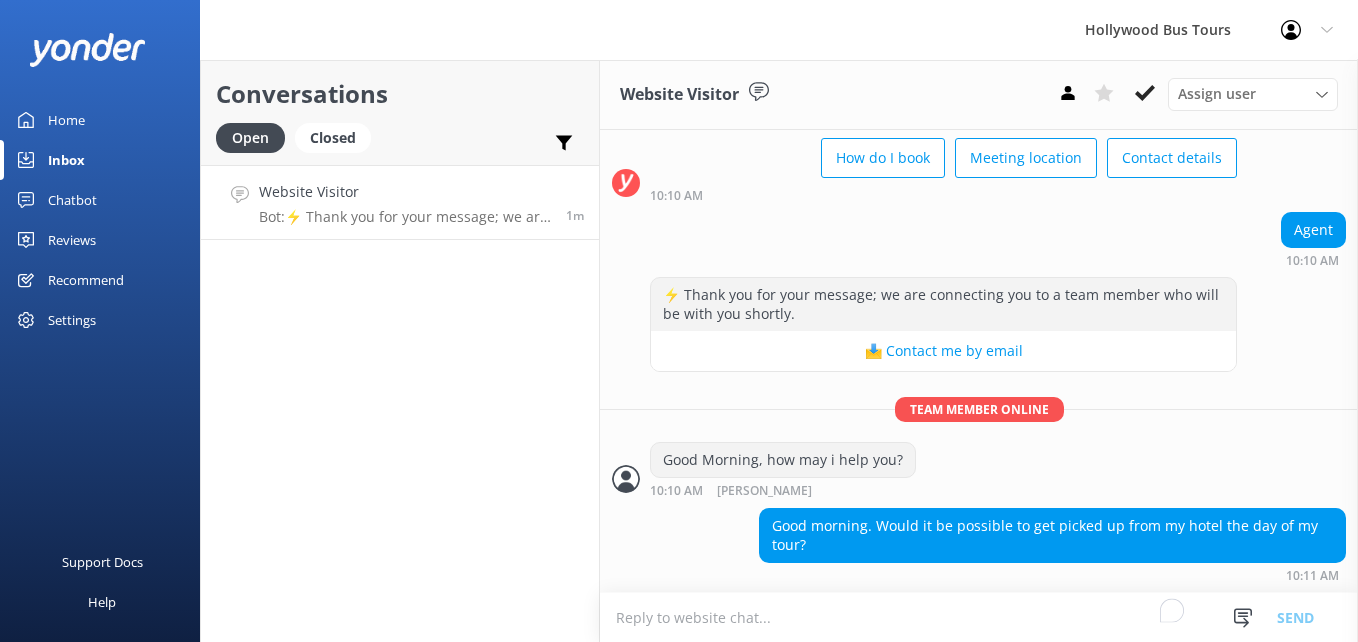 click at bounding box center (979, 617) 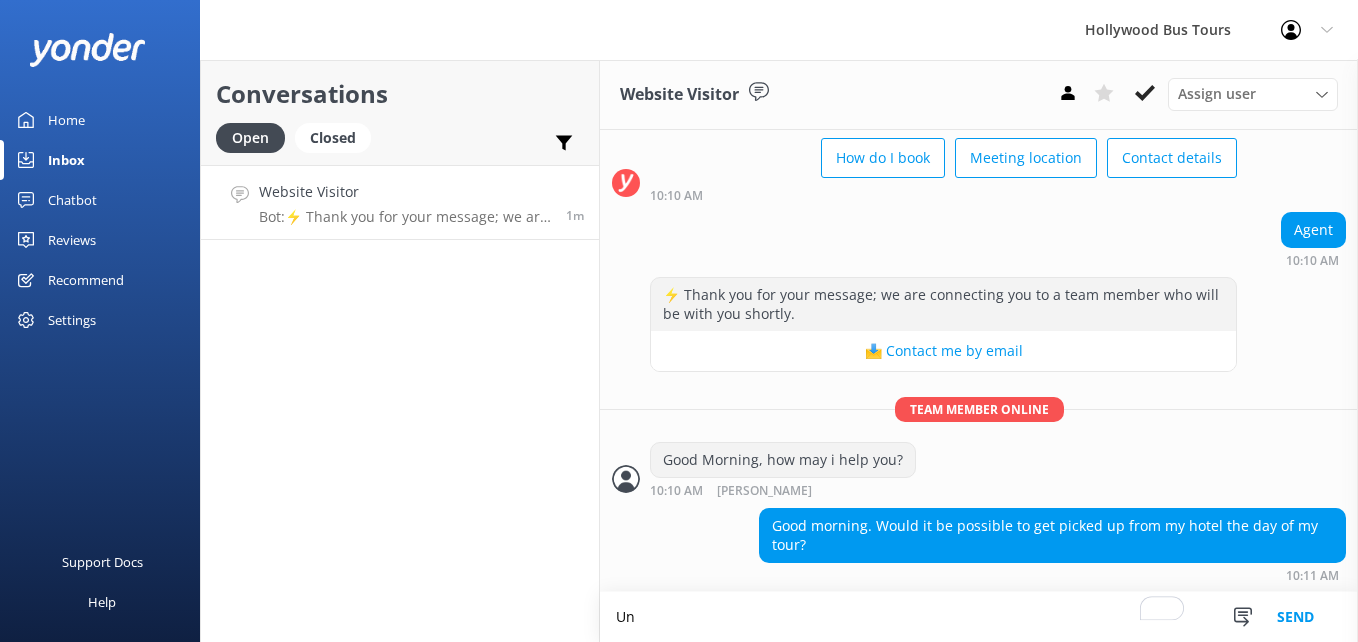 scroll, scrollTop: 119, scrollLeft: 0, axis: vertical 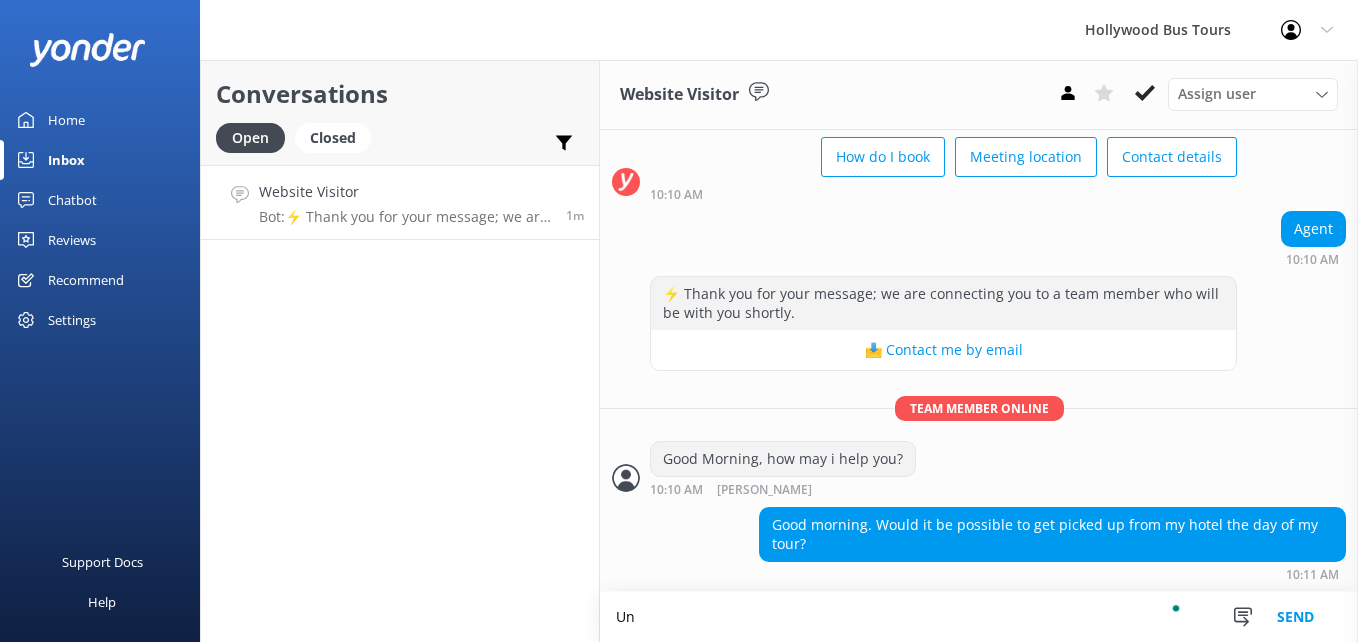 type on "U" 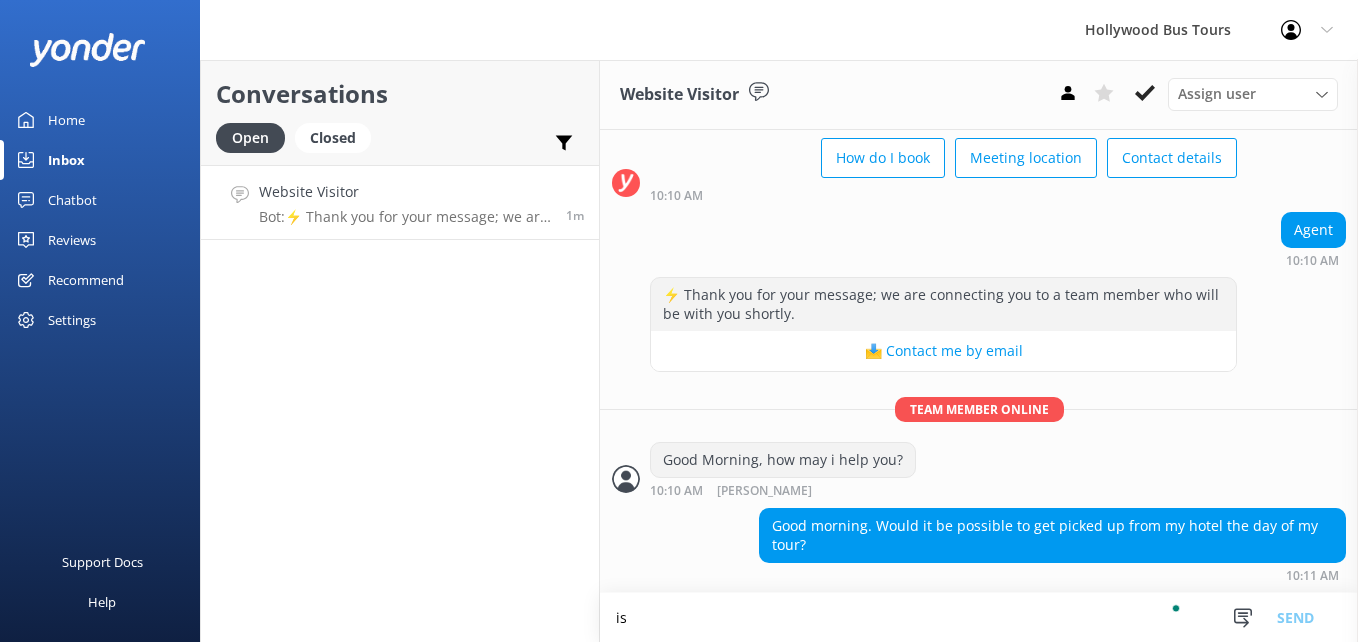 scroll, scrollTop: 119, scrollLeft: 0, axis: vertical 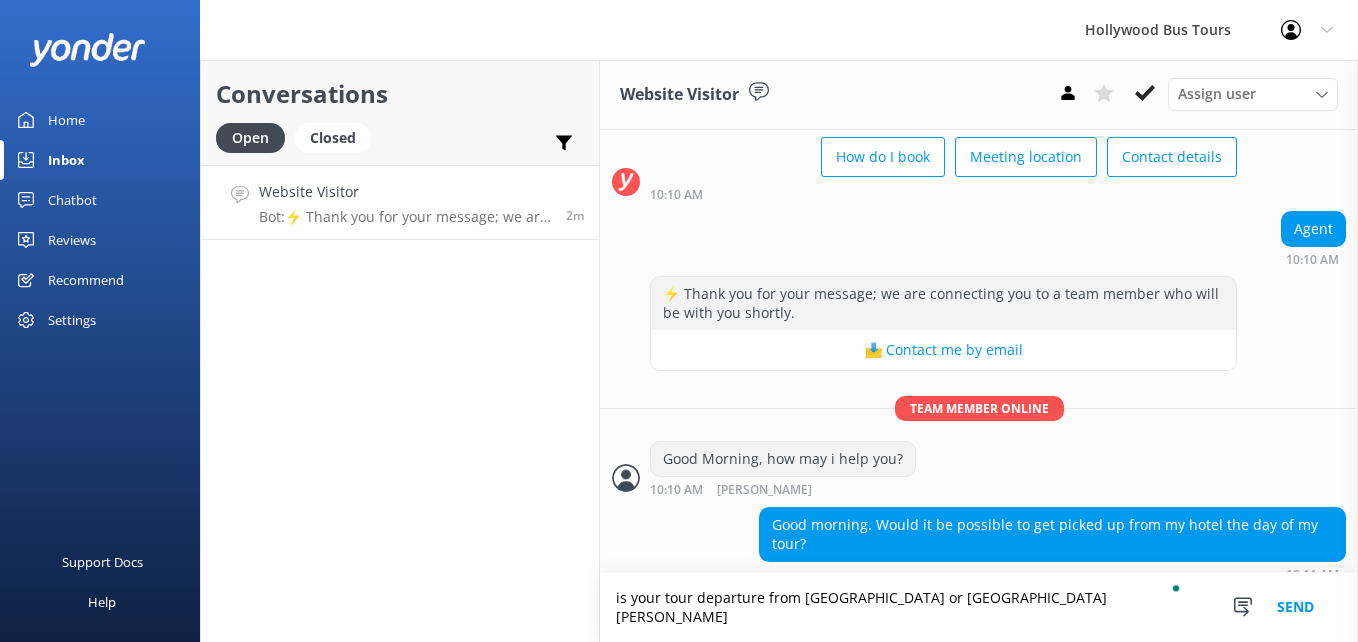 type on "is your tour departure from [GEOGRAPHIC_DATA] or [GEOGRAPHIC_DATA][PERSON_NAME]" 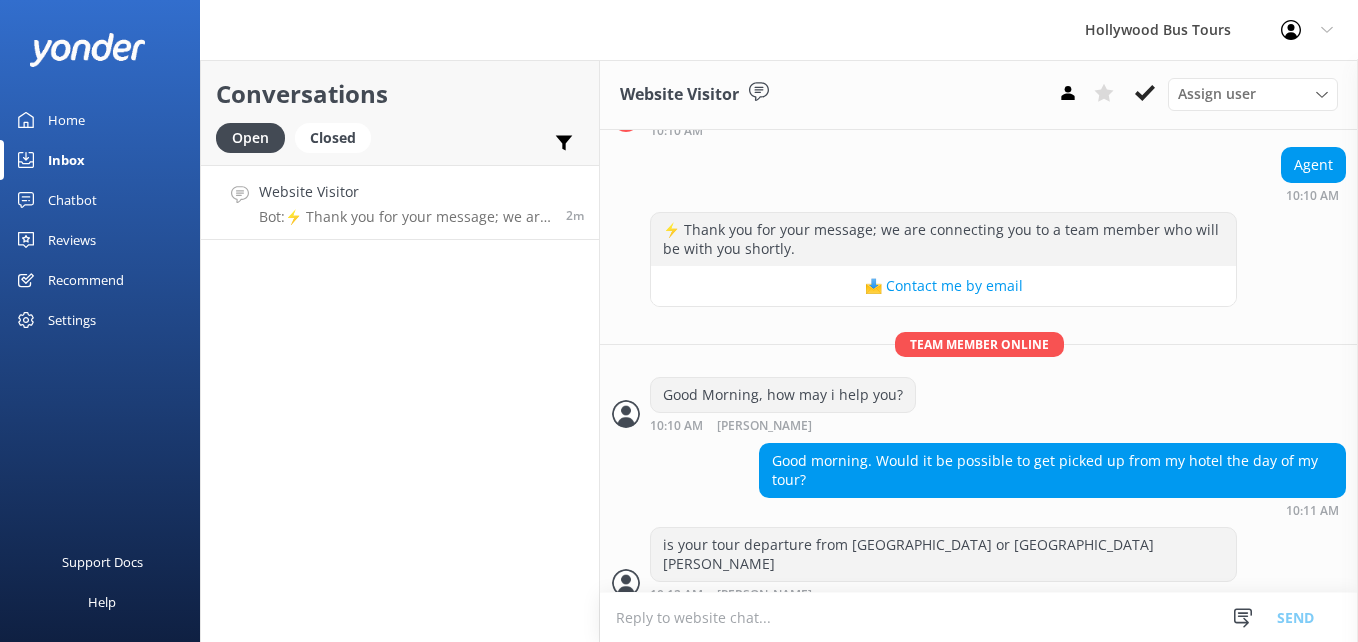 scroll, scrollTop: 248, scrollLeft: 0, axis: vertical 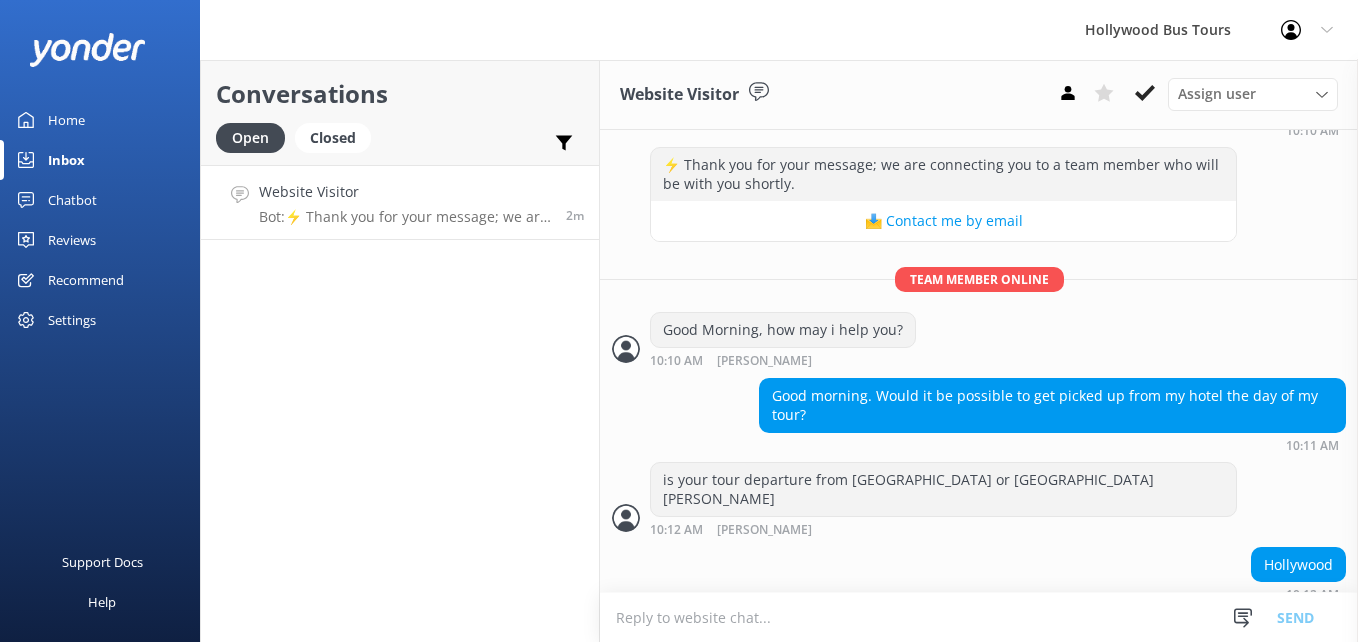 click at bounding box center (979, 617) 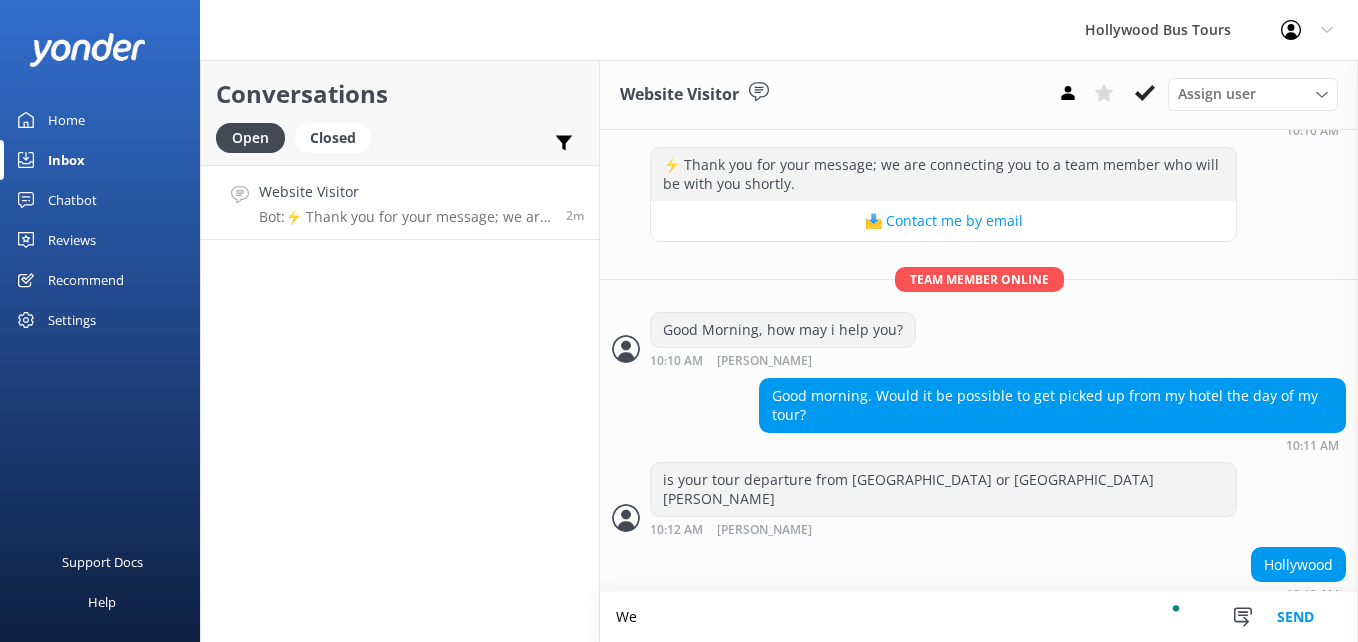 scroll, scrollTop: 249, scrollLeft: 0, axis: vertical 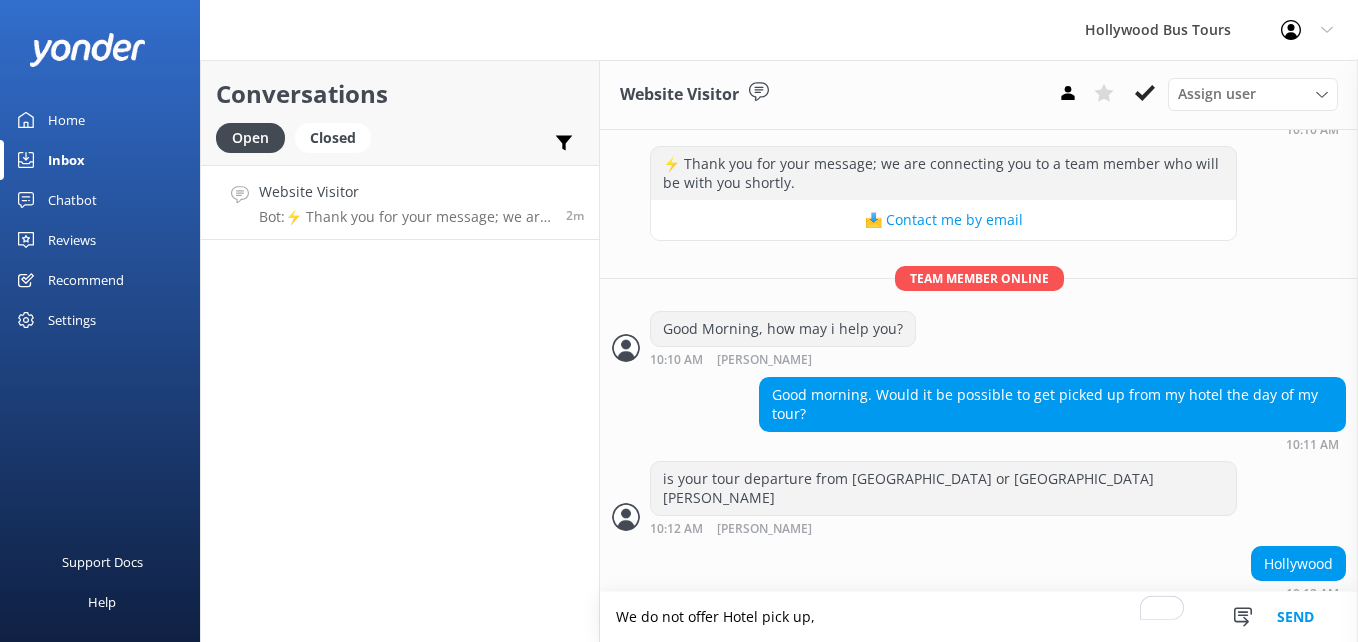 click on "We do not offer Hotel pick up," at bounding box center (979, 617) 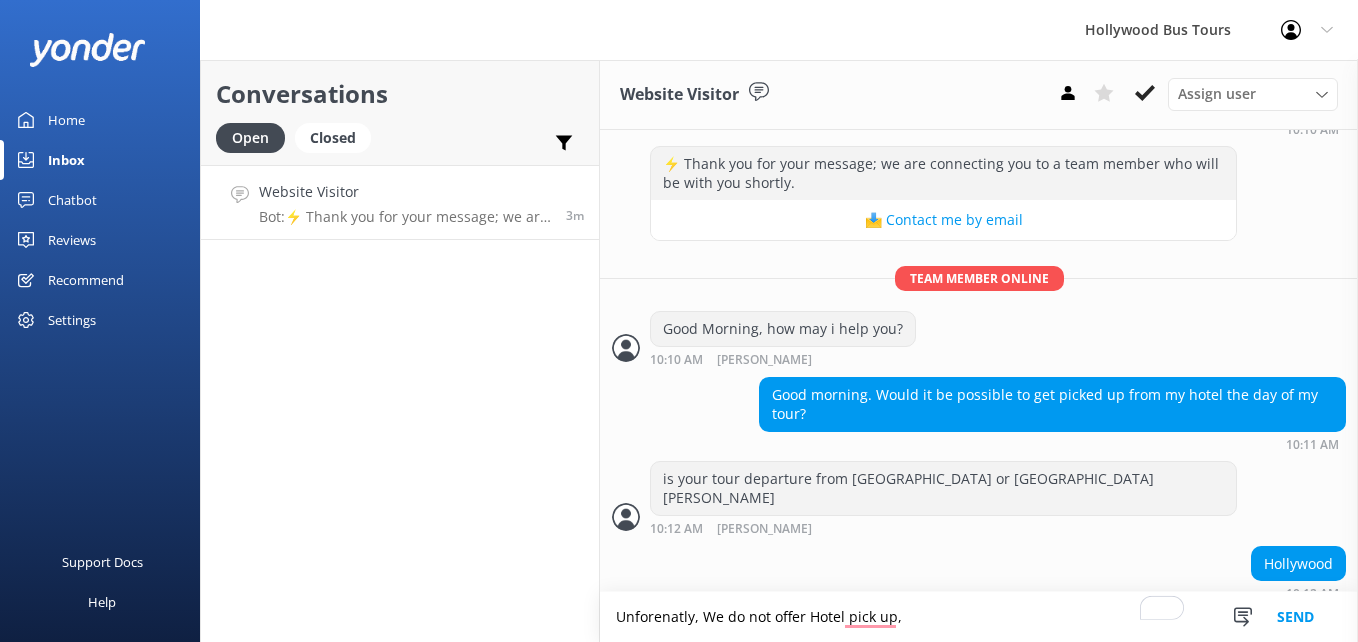 click on "Unforenatly, We do not offer Hotel pick up," at bounding box center [979, 617] 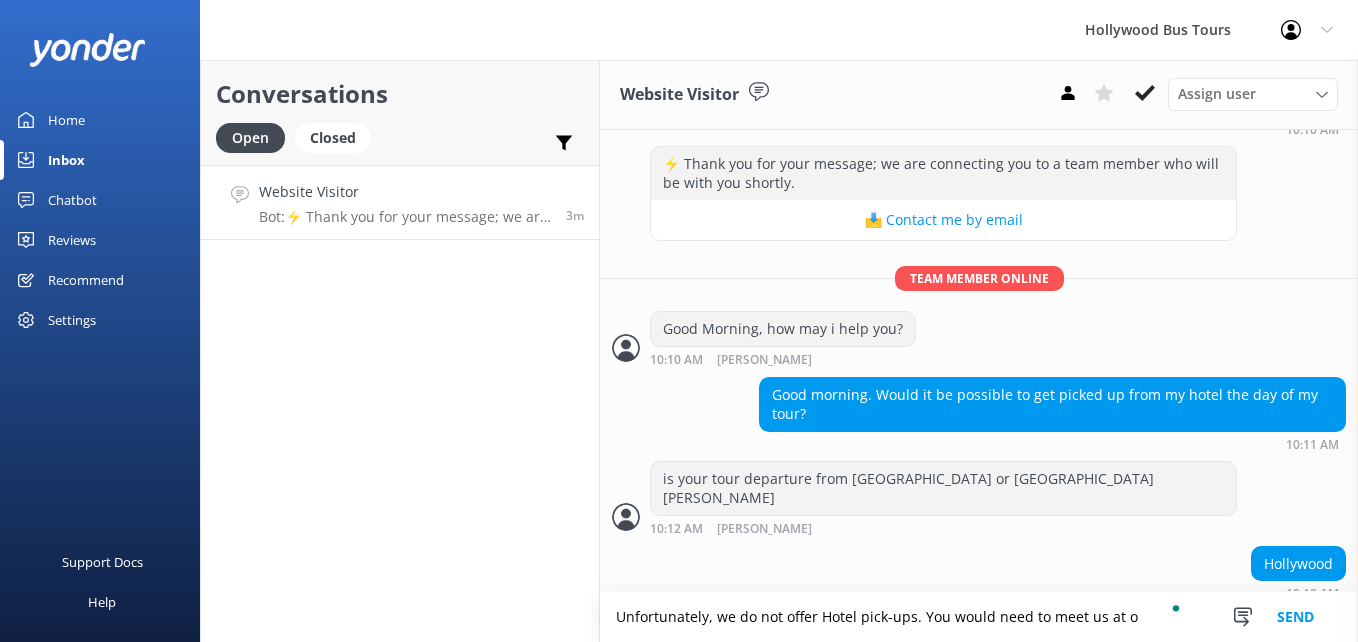 type on "Unfortunately, we do not offer Hotel pick-ups. You would need to meet us at" 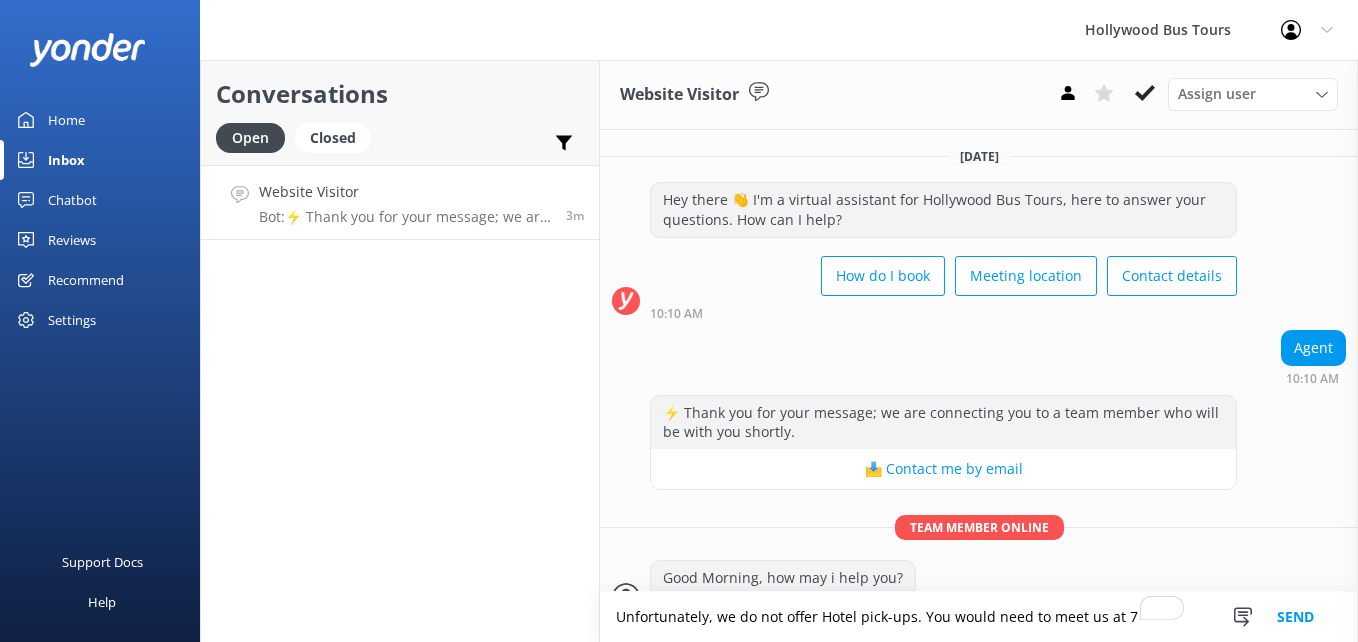 scroll, scrollTop: 0, scrollLeft: 0, axis: both 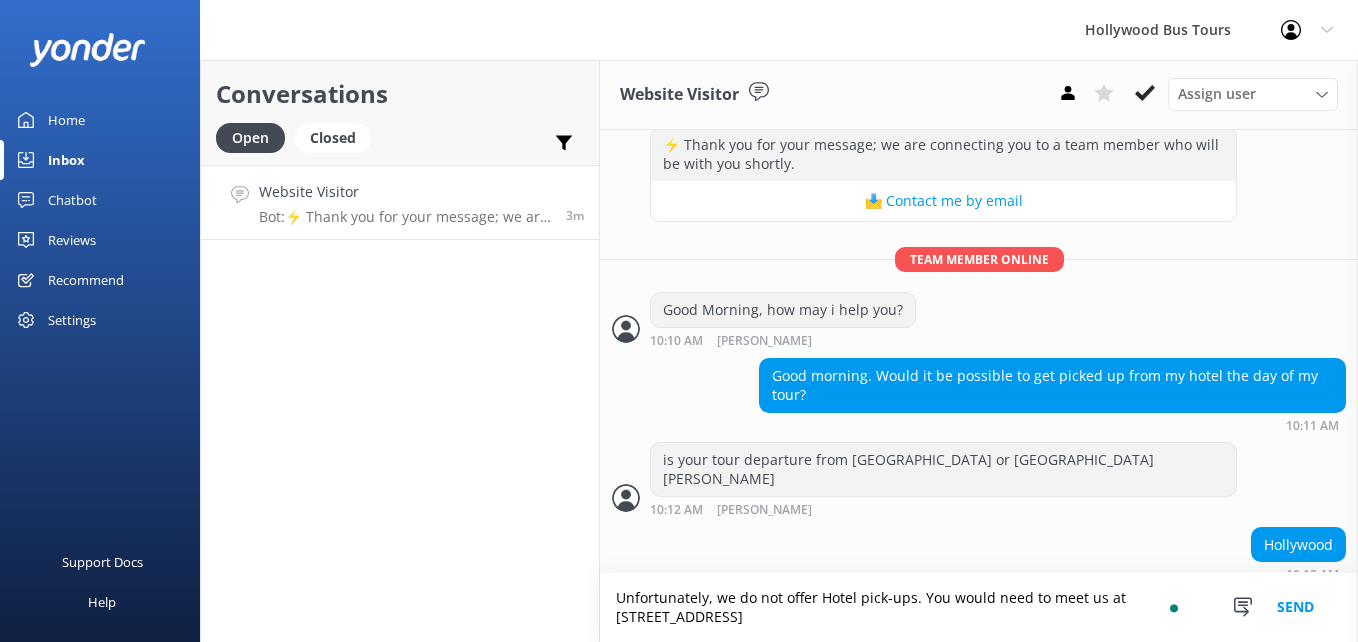 type on "Unfortunately, we do not offer Hotel pick-ups. You would need to meet us at [STREET_ADDRESS]" 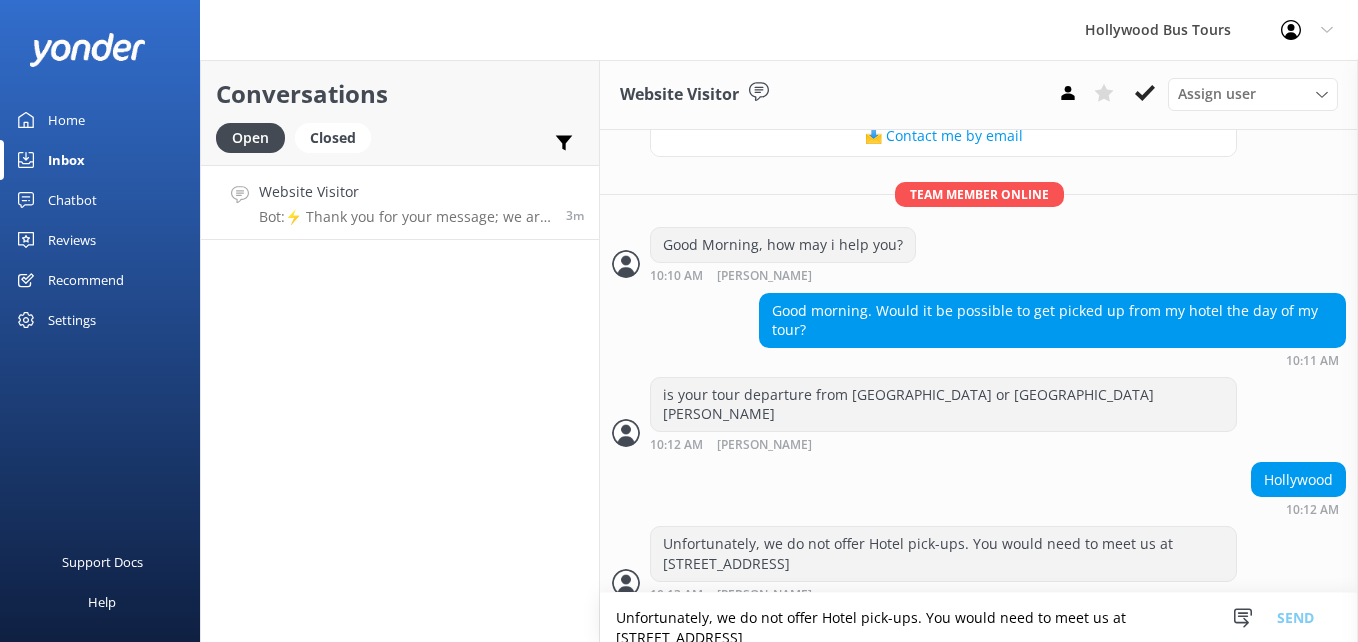 scroll, scrollTop: 398, scrollLeft: 0, axis: vertical 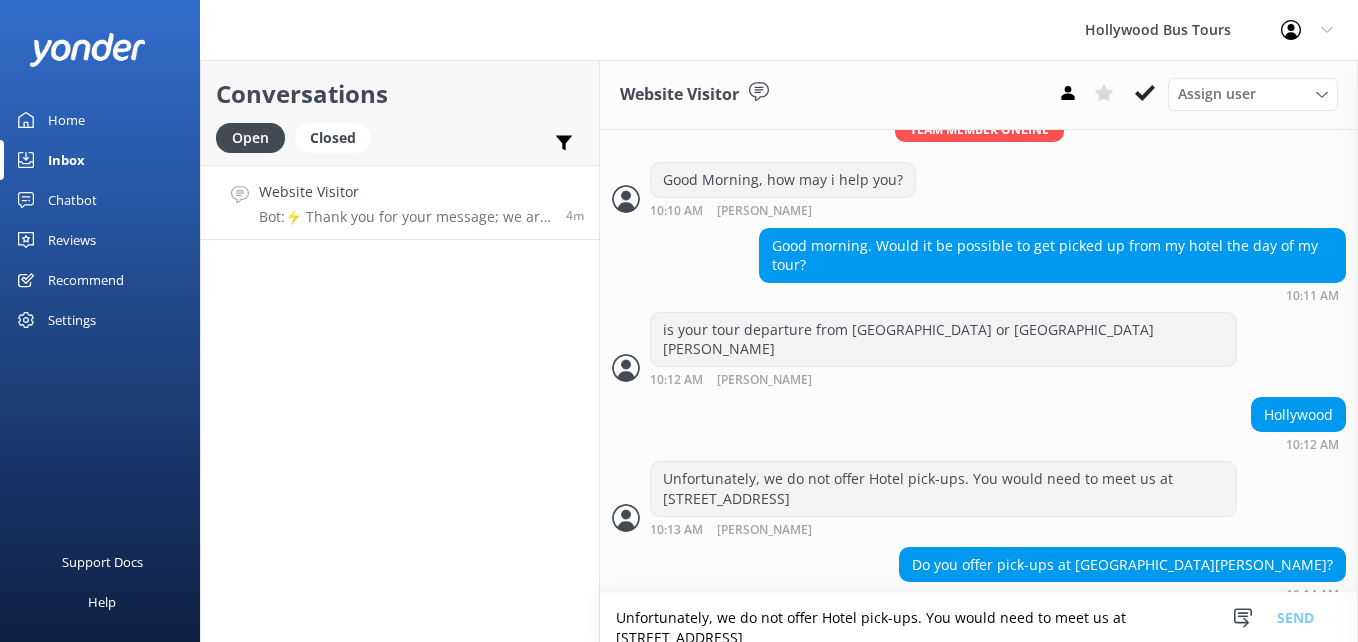 click on "Unfortunately, we do not offer Hotel pick-ups. You would need to meet us at 7044 Hollywood BLVD" at bounding box center [979, 617] 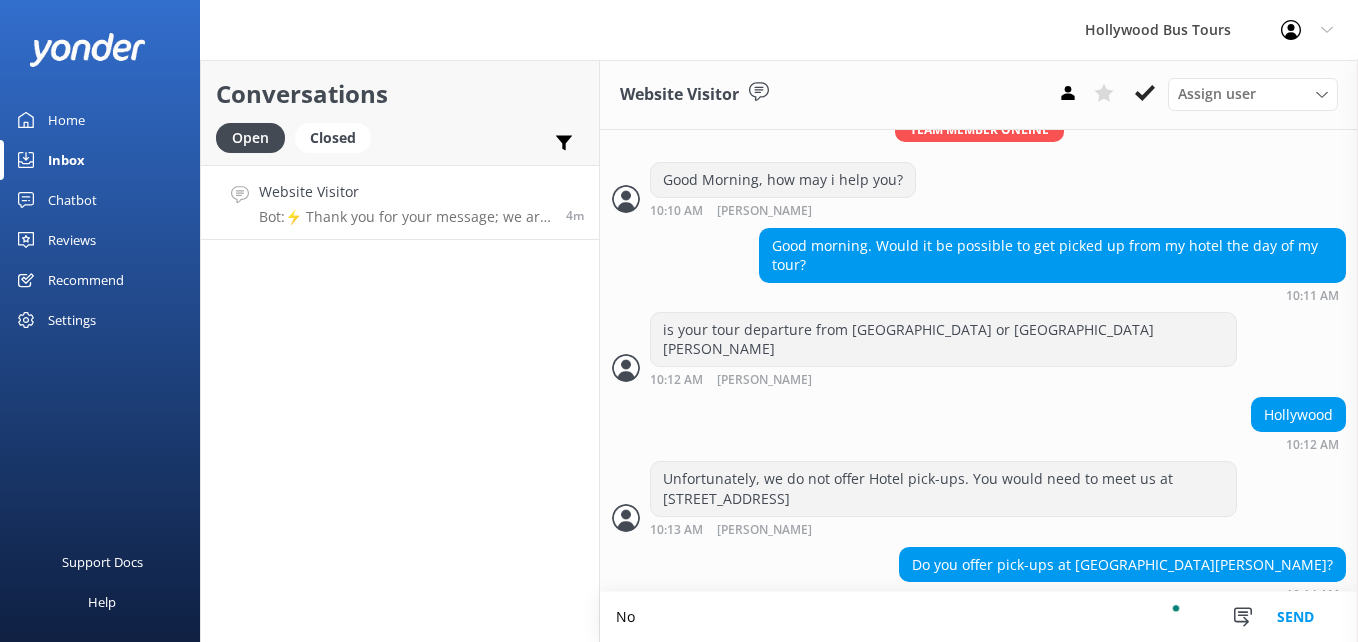 scroll, scrollTop: 399, scrollLeft: 0, axis: vertical 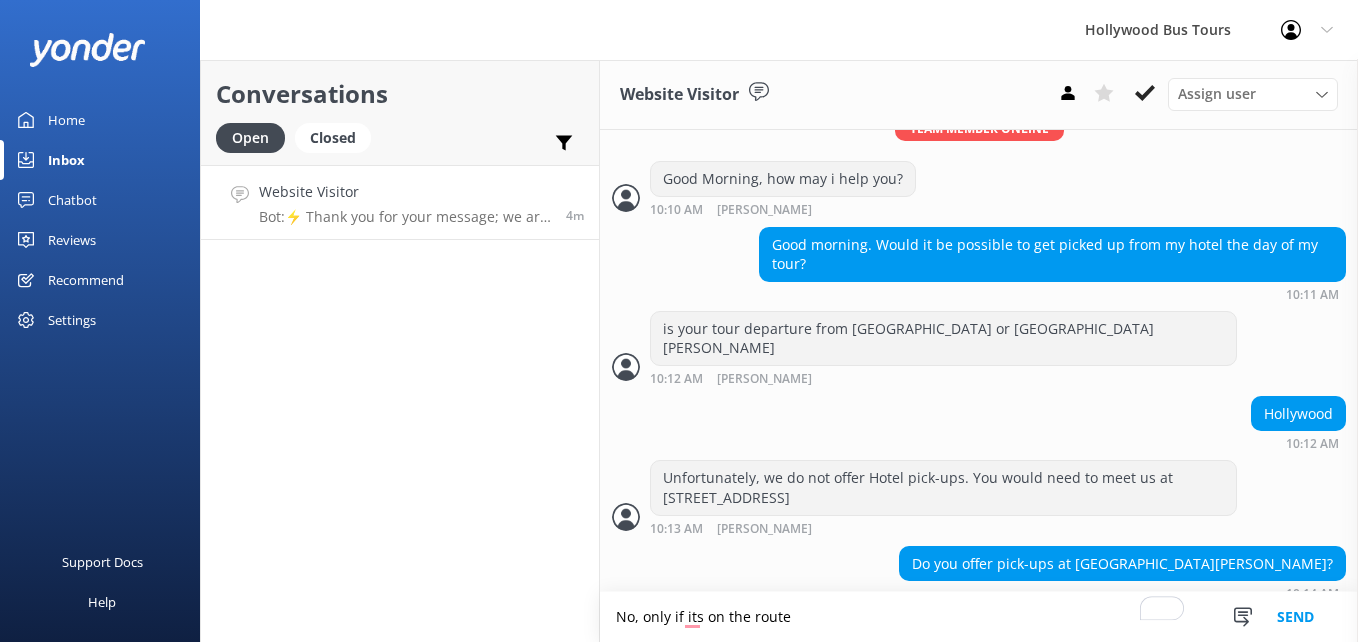 click on "No, only if its on the route" at bounding box center (979, 617) 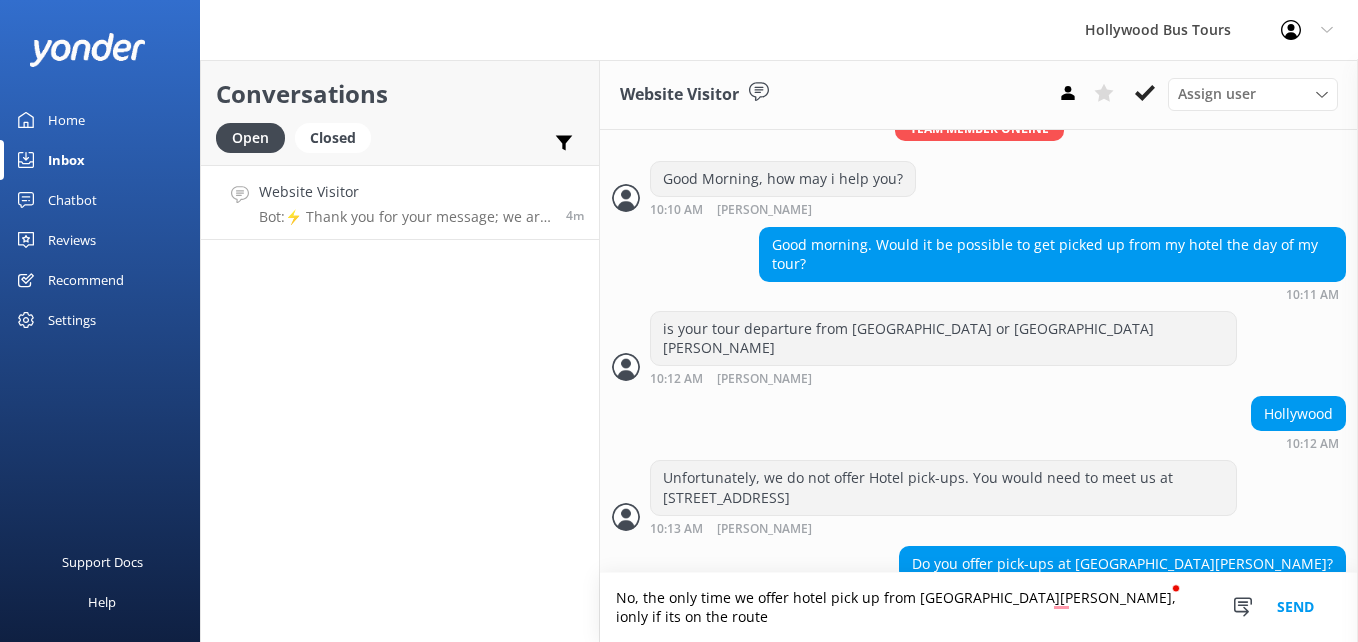 drag, startPoint x: 1036, startPoint y: 614, endPoint x: 1011, endPoint y: 615, distance: 25.019993 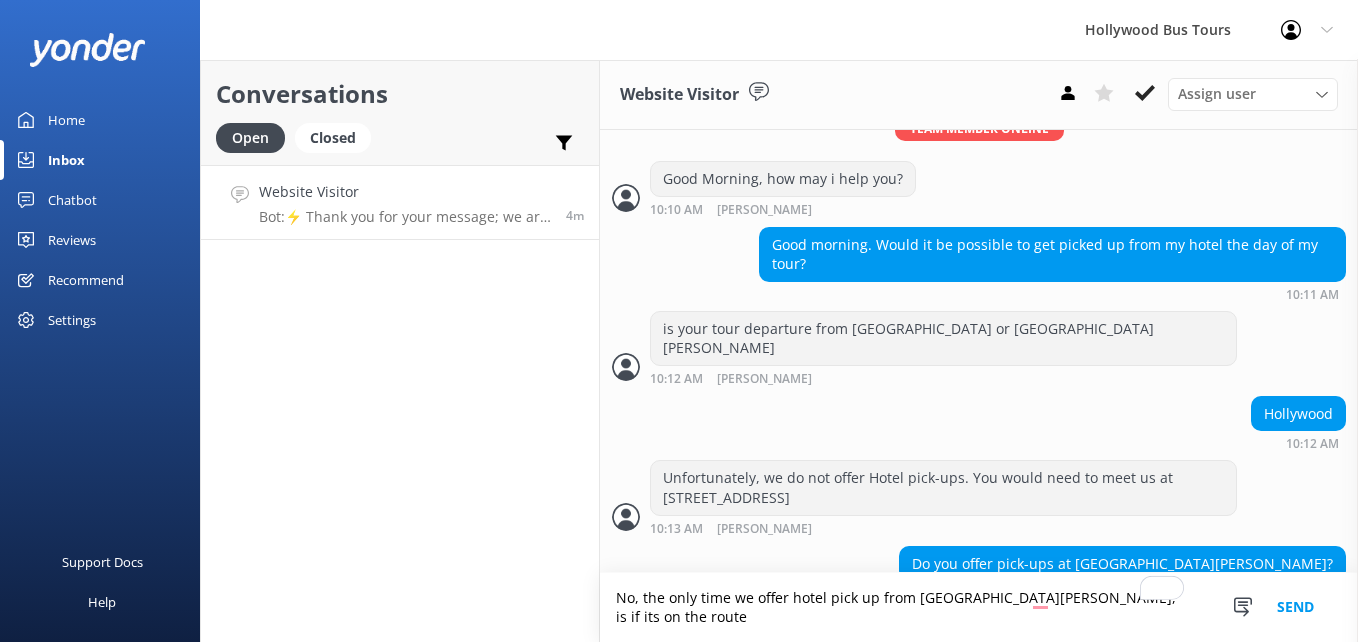click at bounding box center (1162, 588) 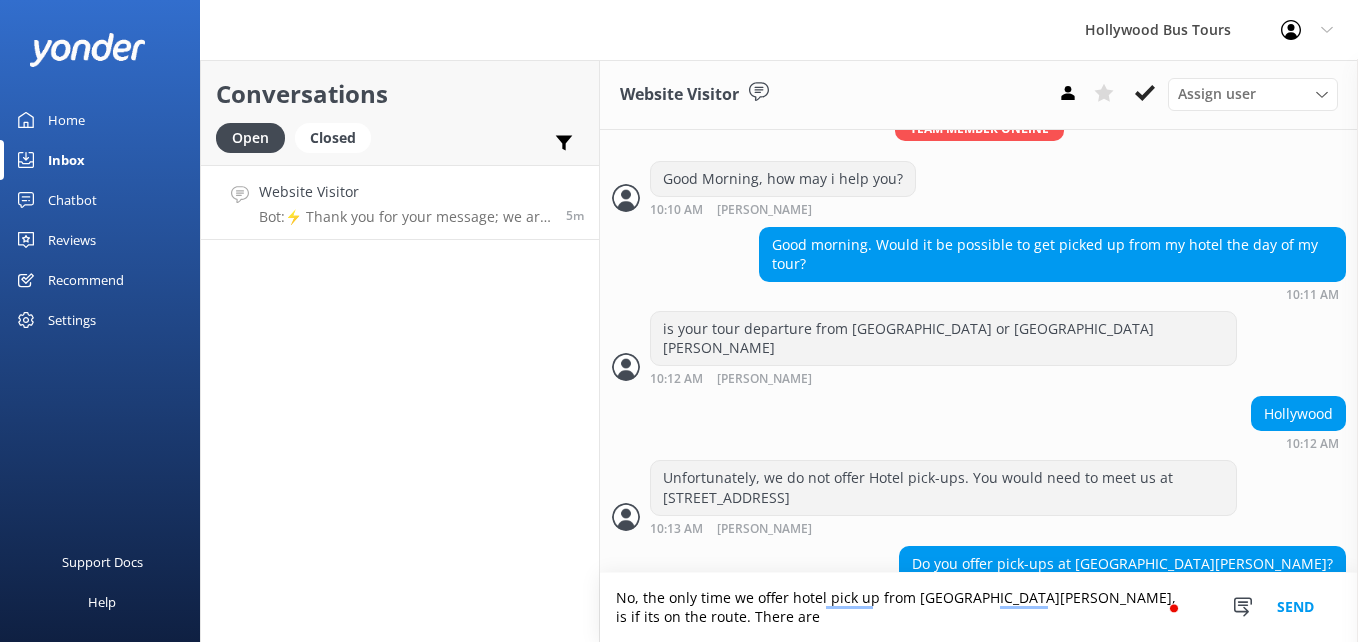 scroll, scrollTop: 418, scrollLeft: 0, axis: vertical 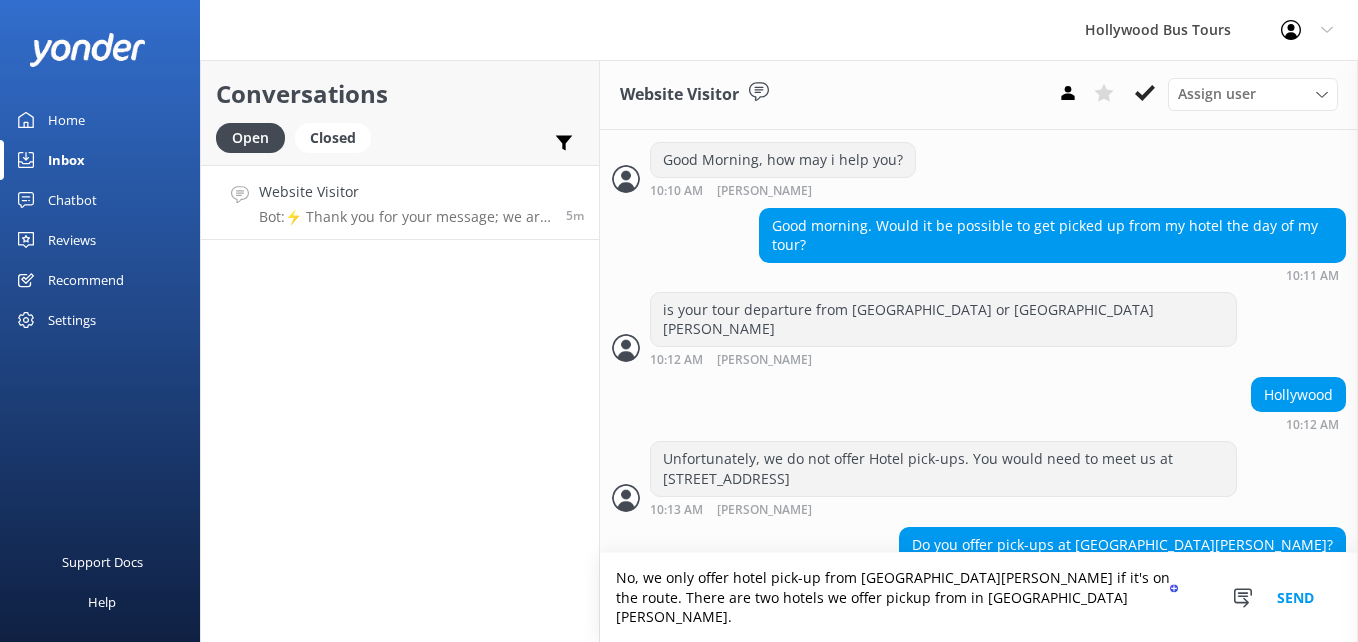 type on "No, we only offer hotel pick-up from Santa Monica if it's on the route. There are two hotels we offer pickup from in Santa Monica." 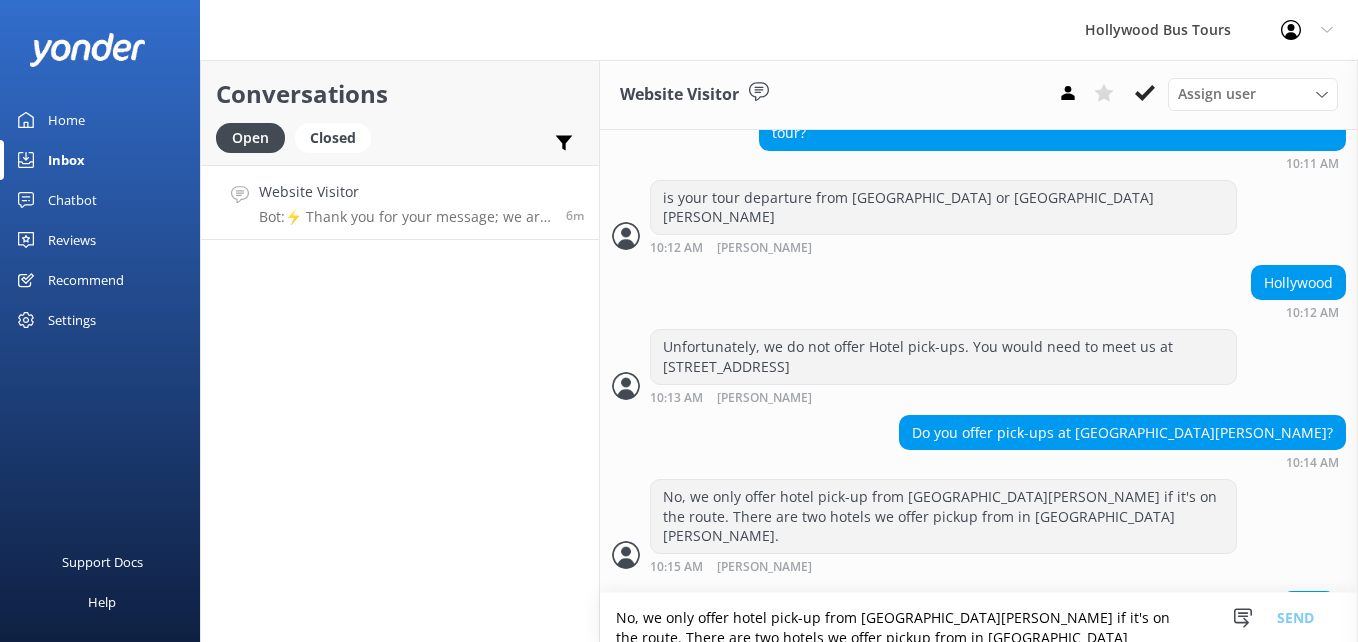 scroll, scrollTop: 483, scrollLeft: 0, axis: vertical 